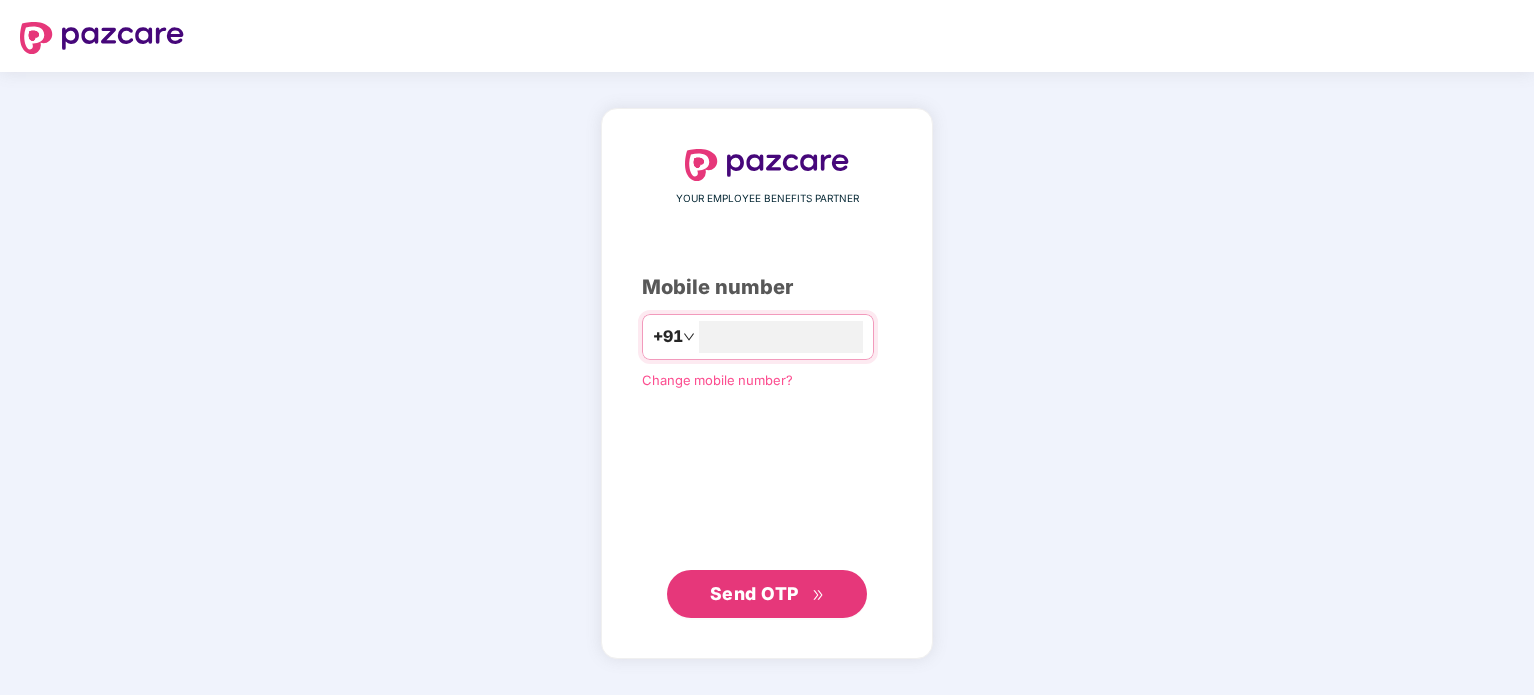 scroll, scrollTop: 0, scrollLeft: 0, axis: both 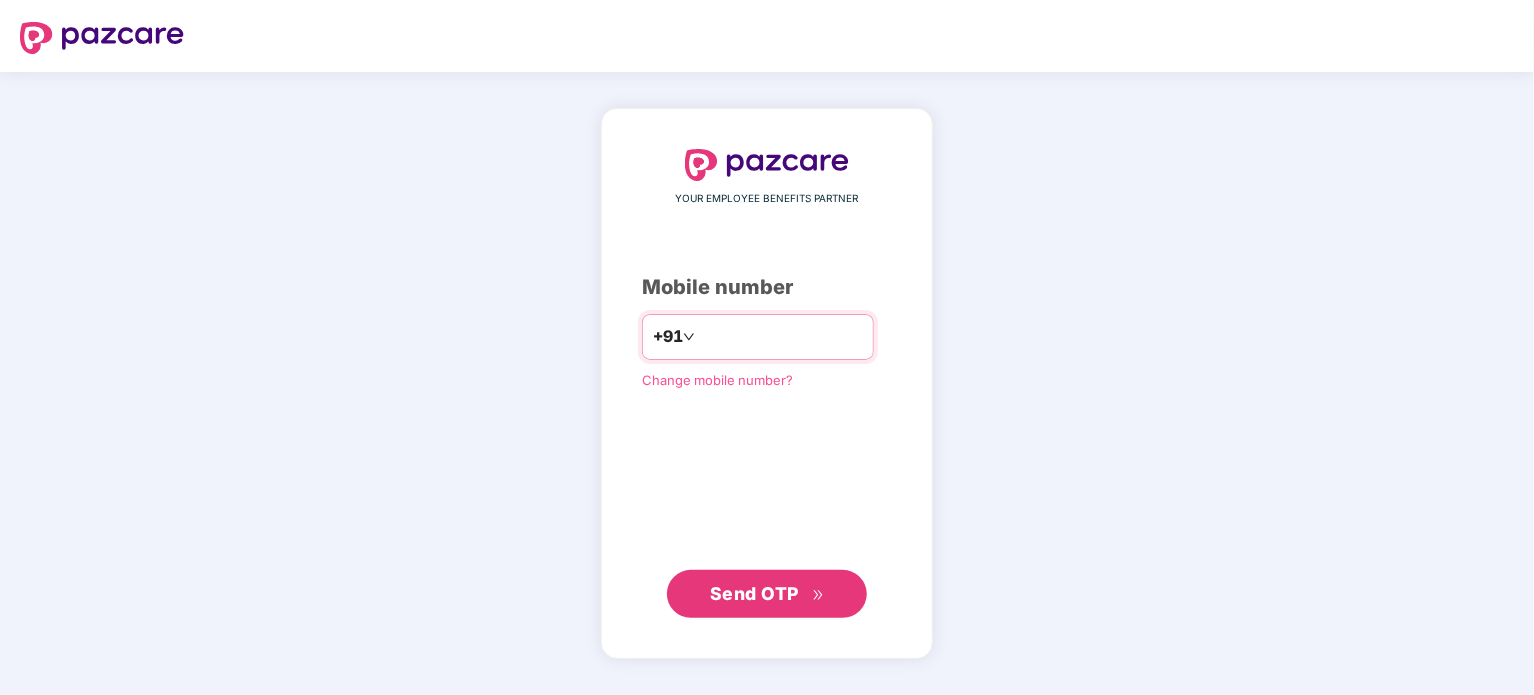 type on "**********" 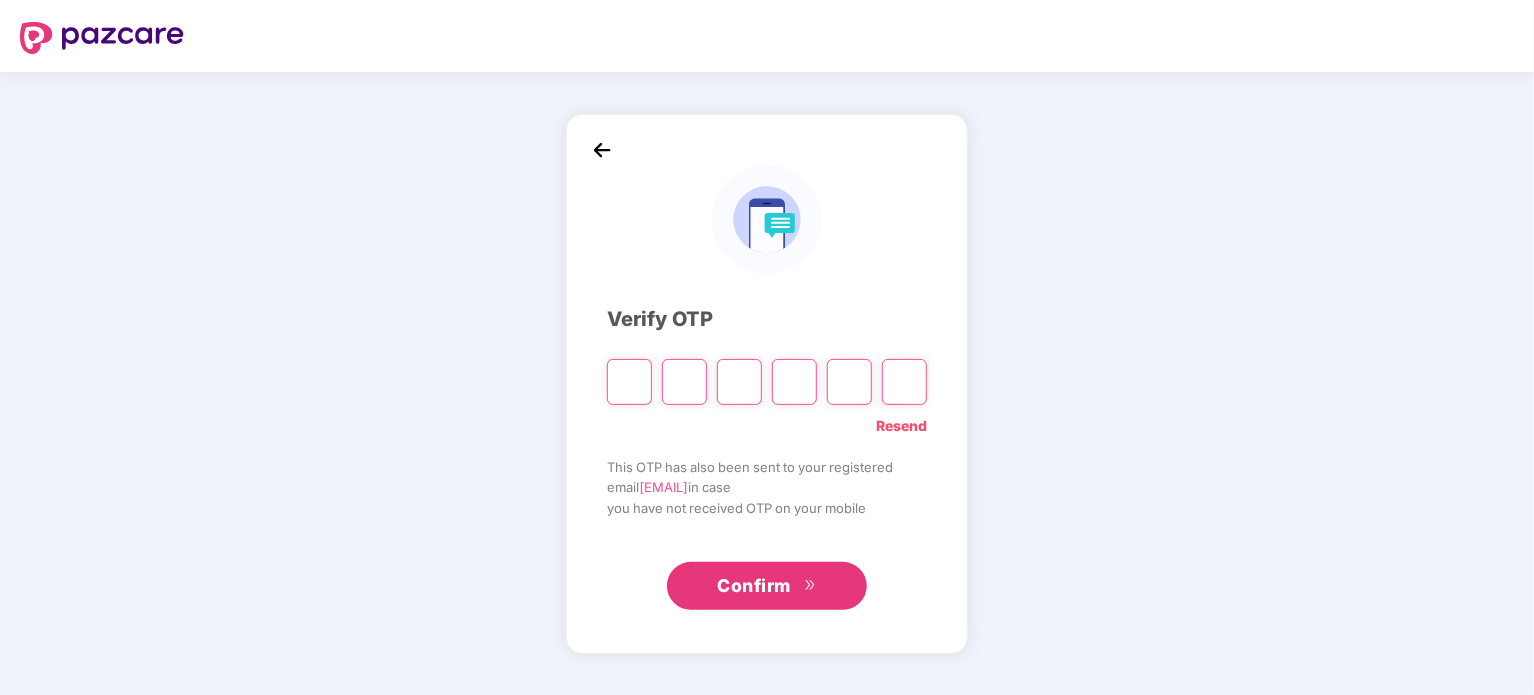 type on "*" 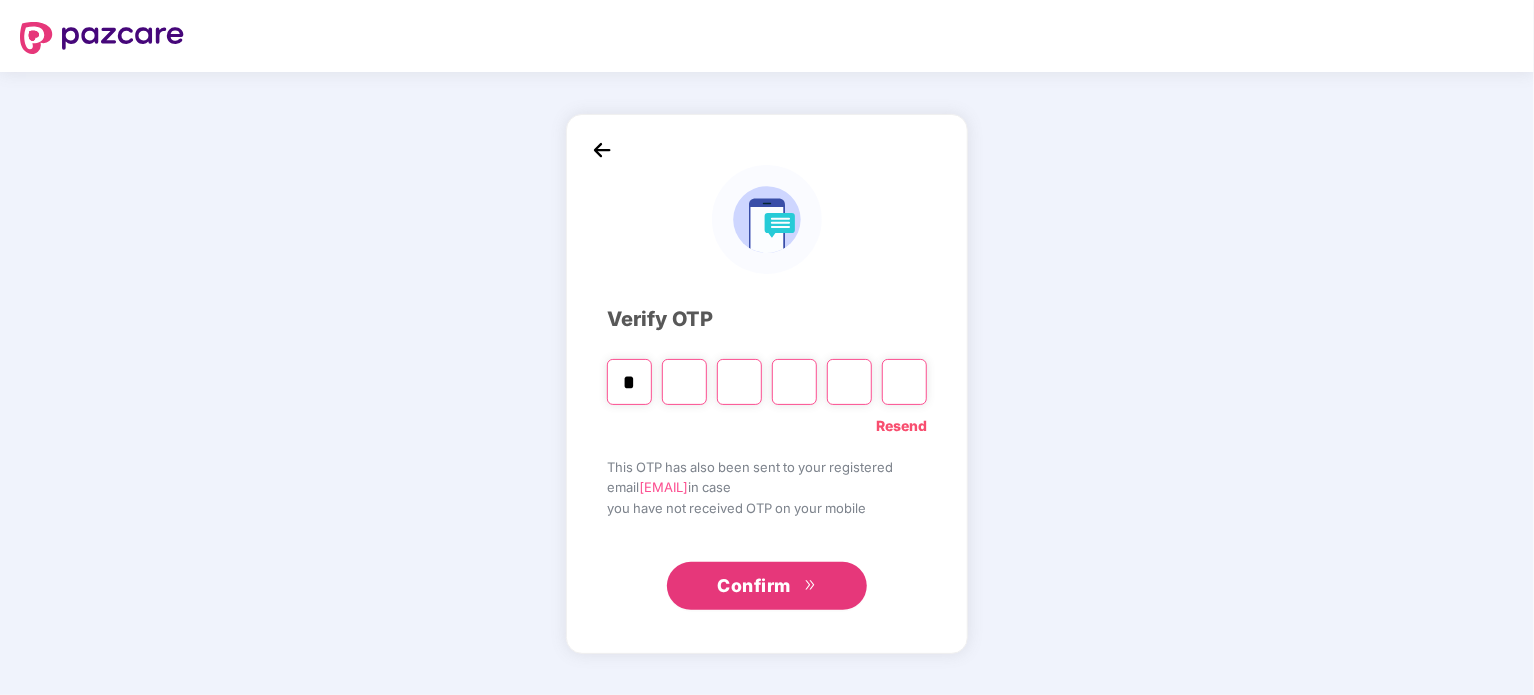 type on "*" 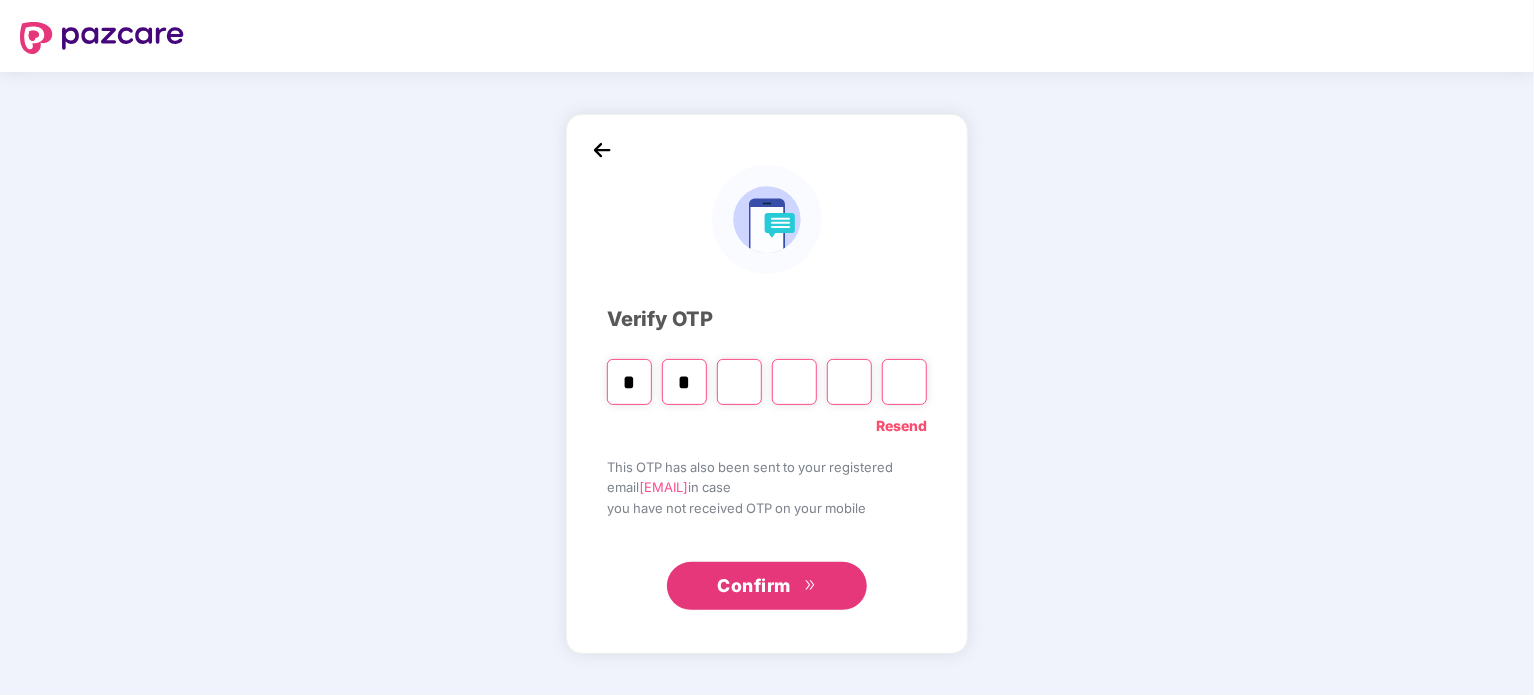type on "*" 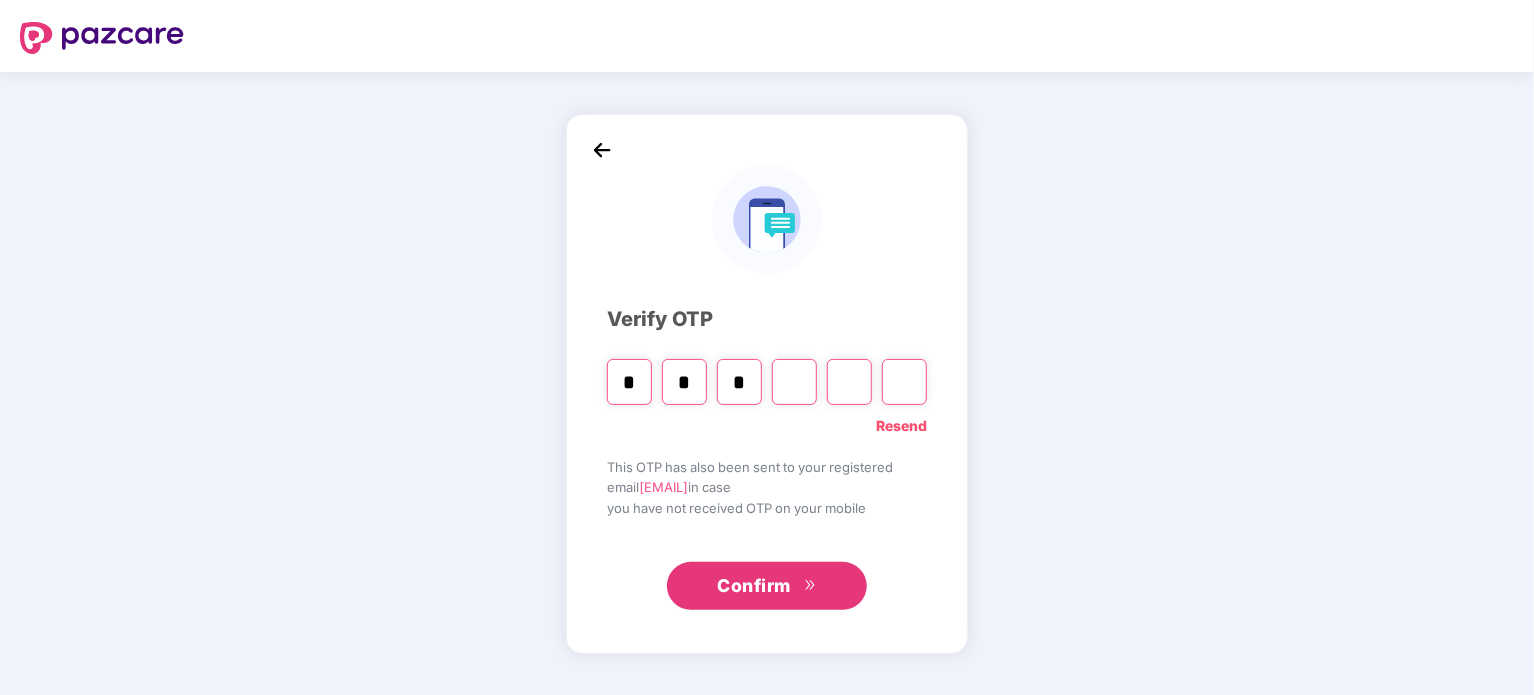 type on "*" 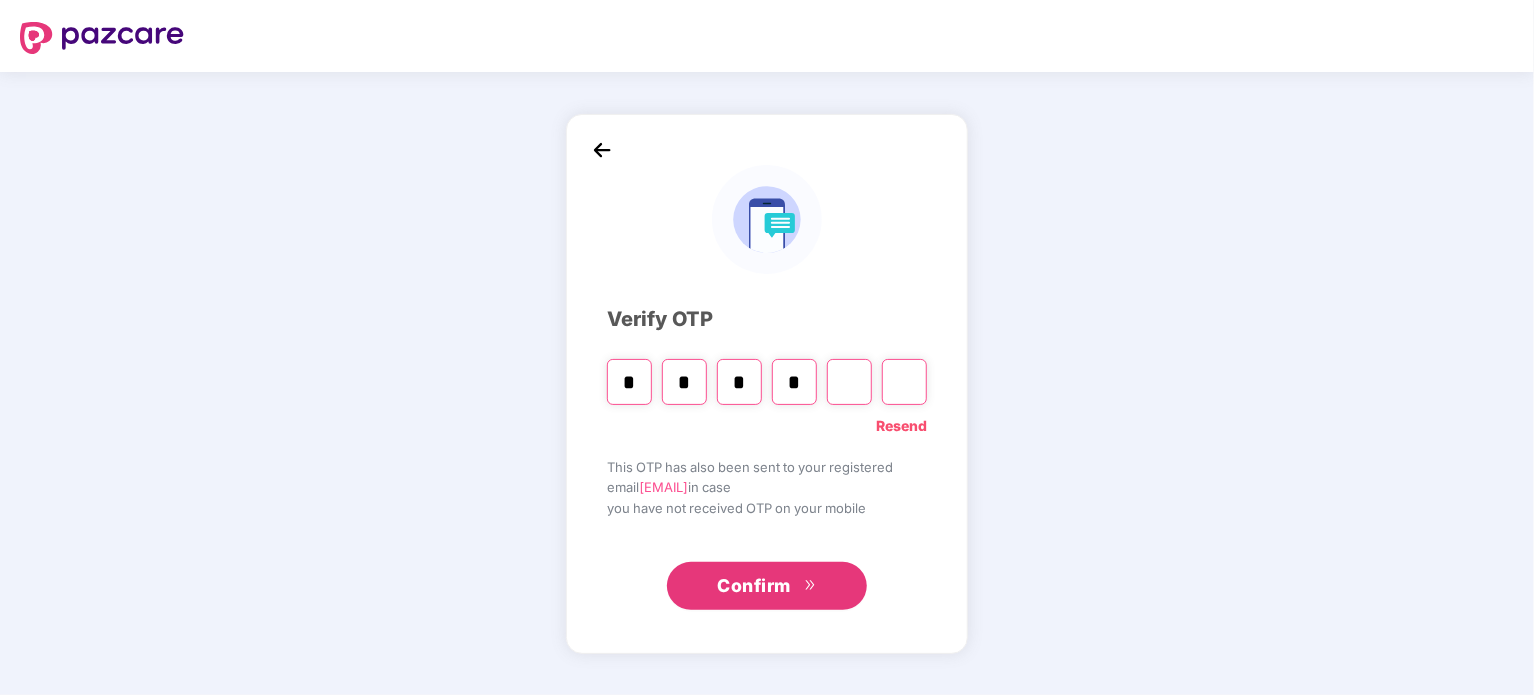 type on "*" 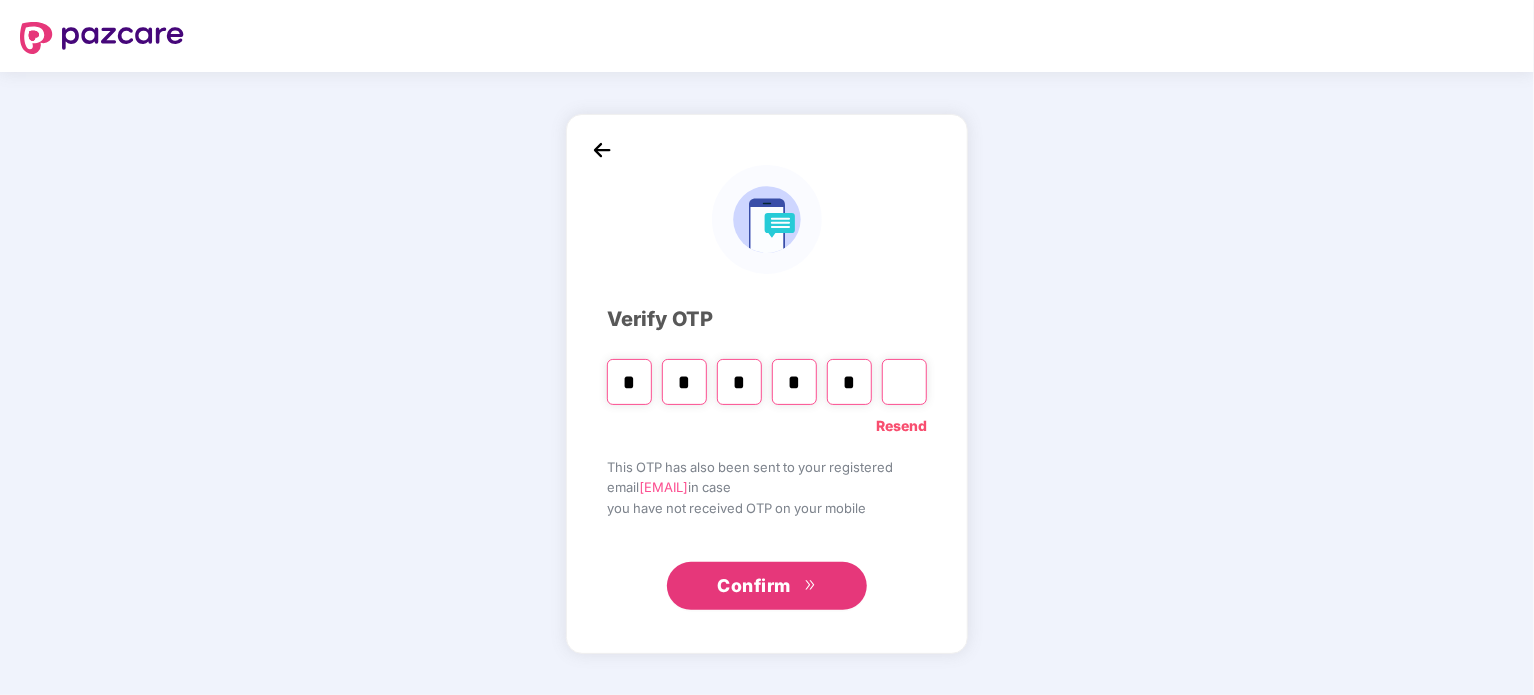 type on "*" 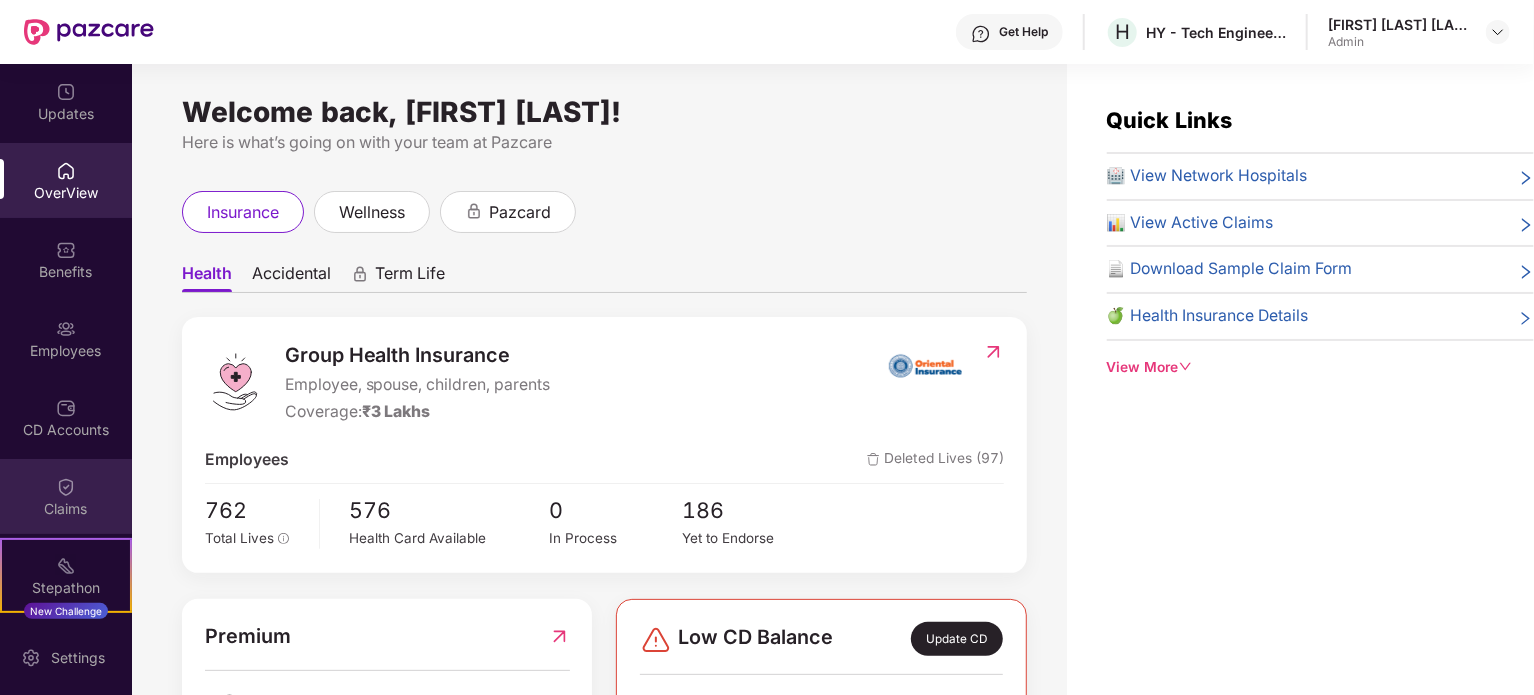 click at bounding box center (66, 487) 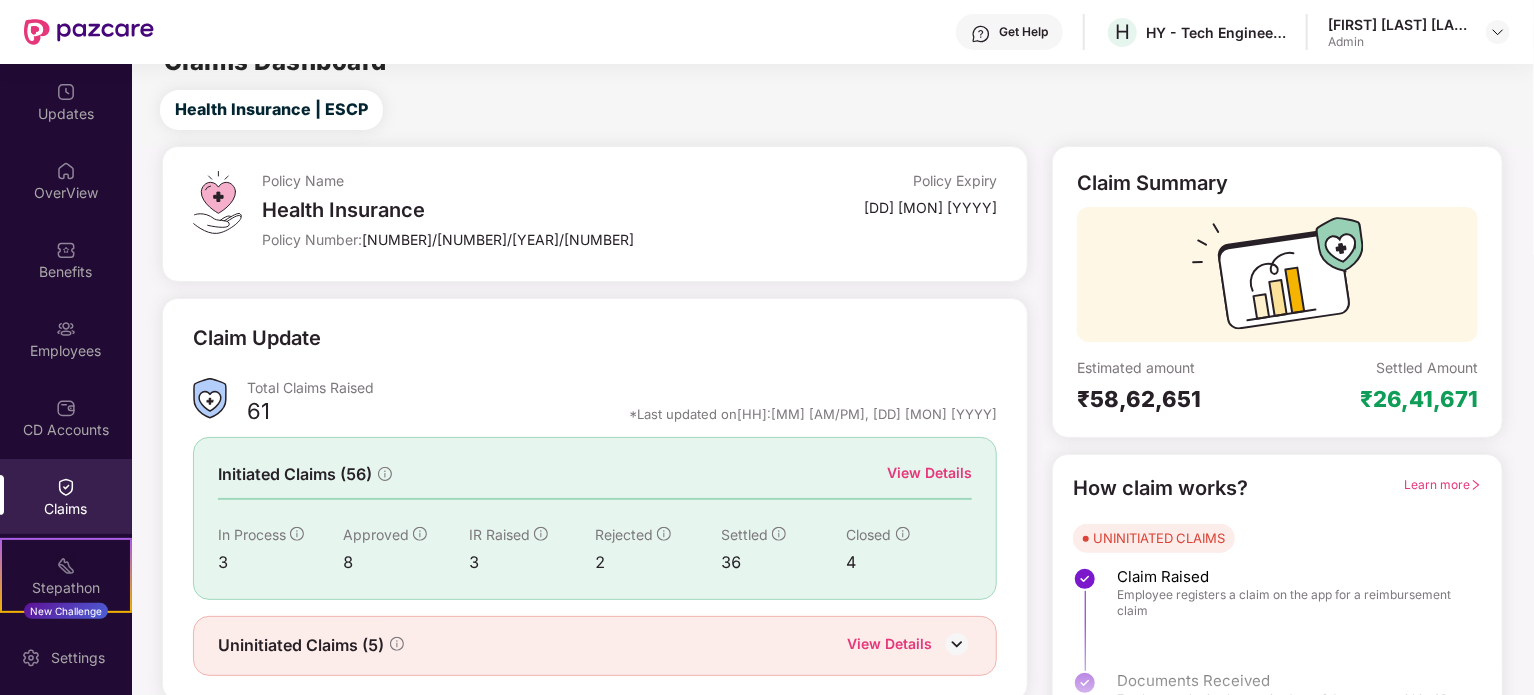 scroll, scrollTop: 0, scrollLeft: 0, axis: both 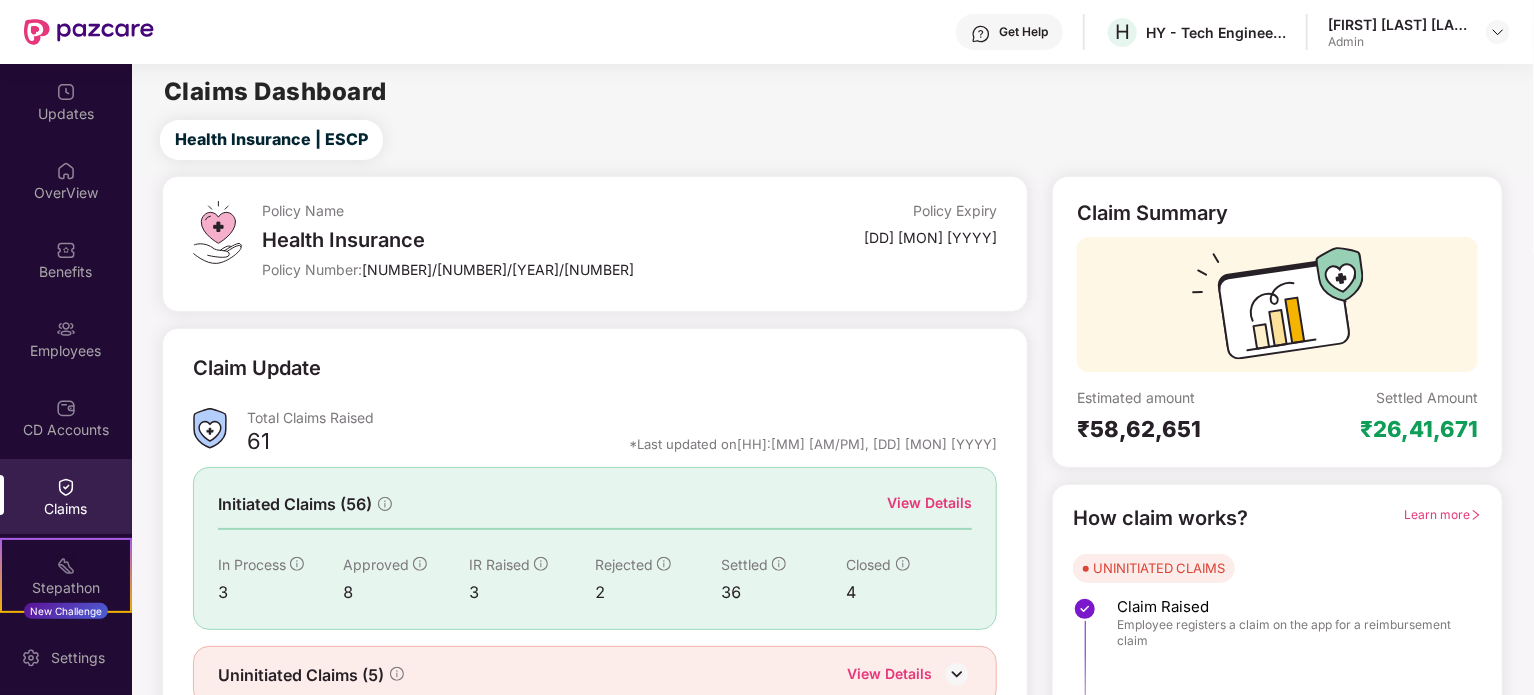 click on "View Details" at bounding box center [929, 503] 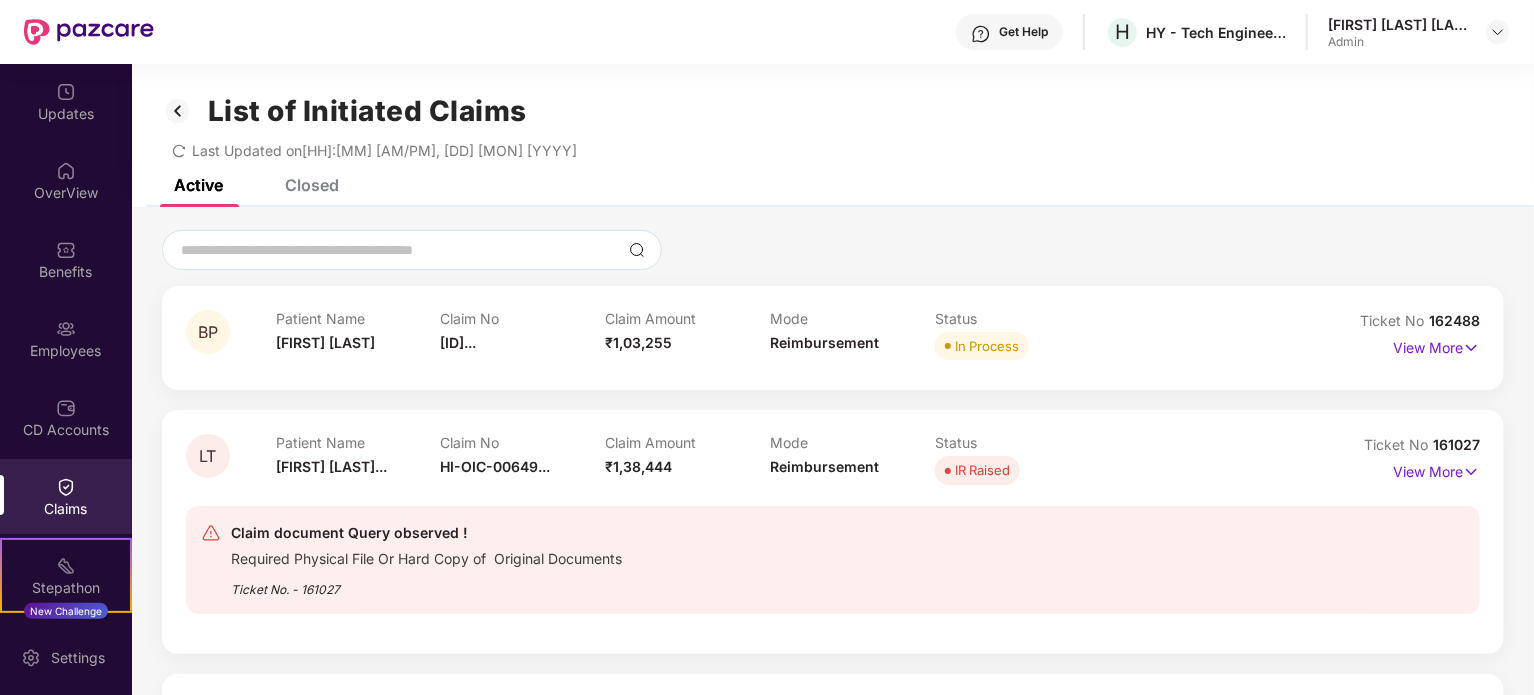 click 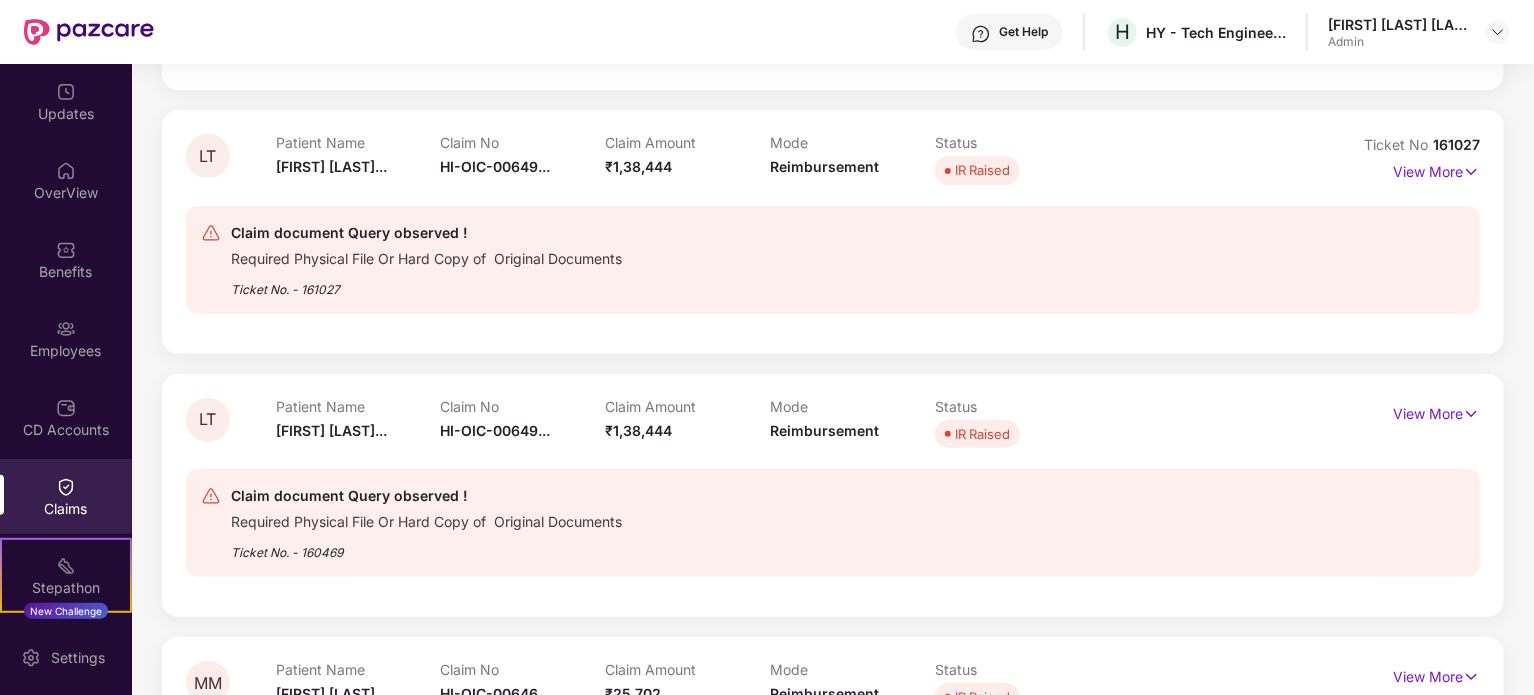 scroll, scrollTop: 0, scrollLeft: 0, axis: both 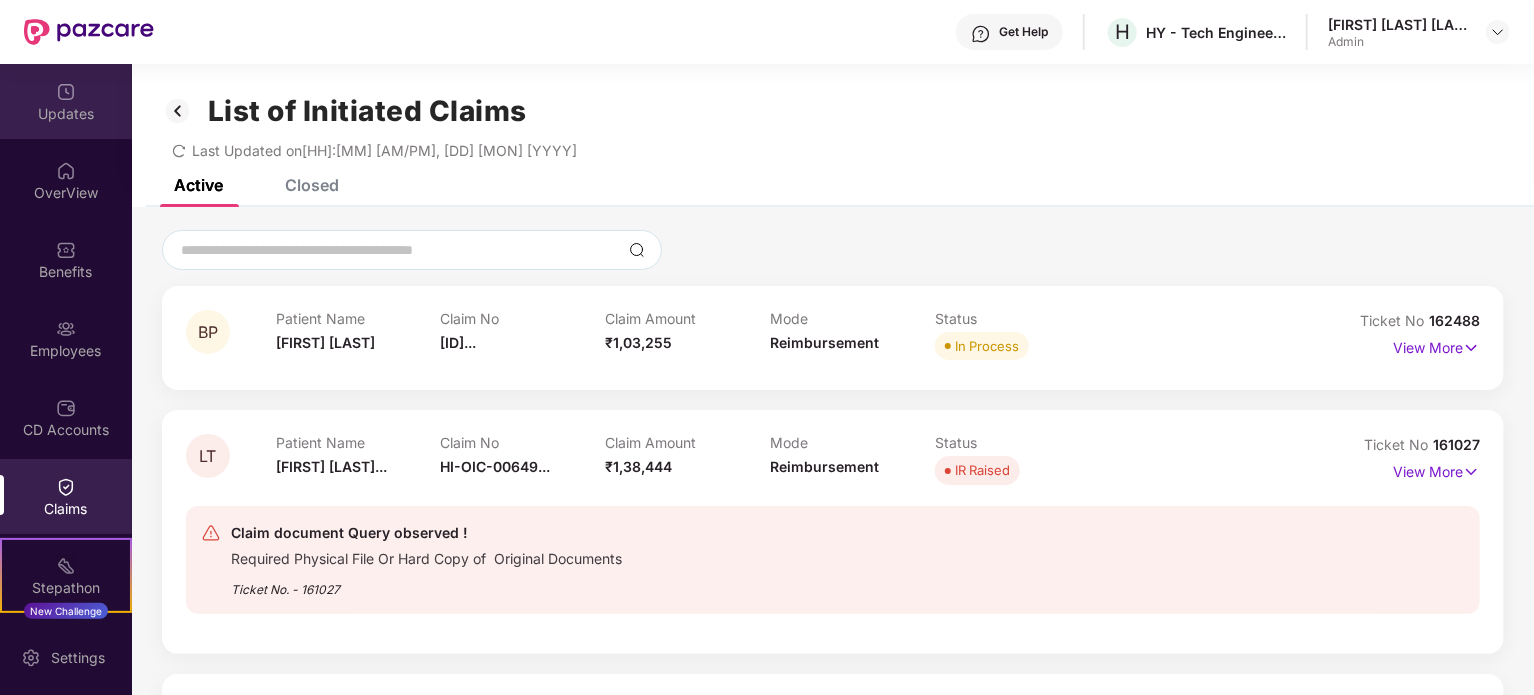 click at bounding box center [66, 92] 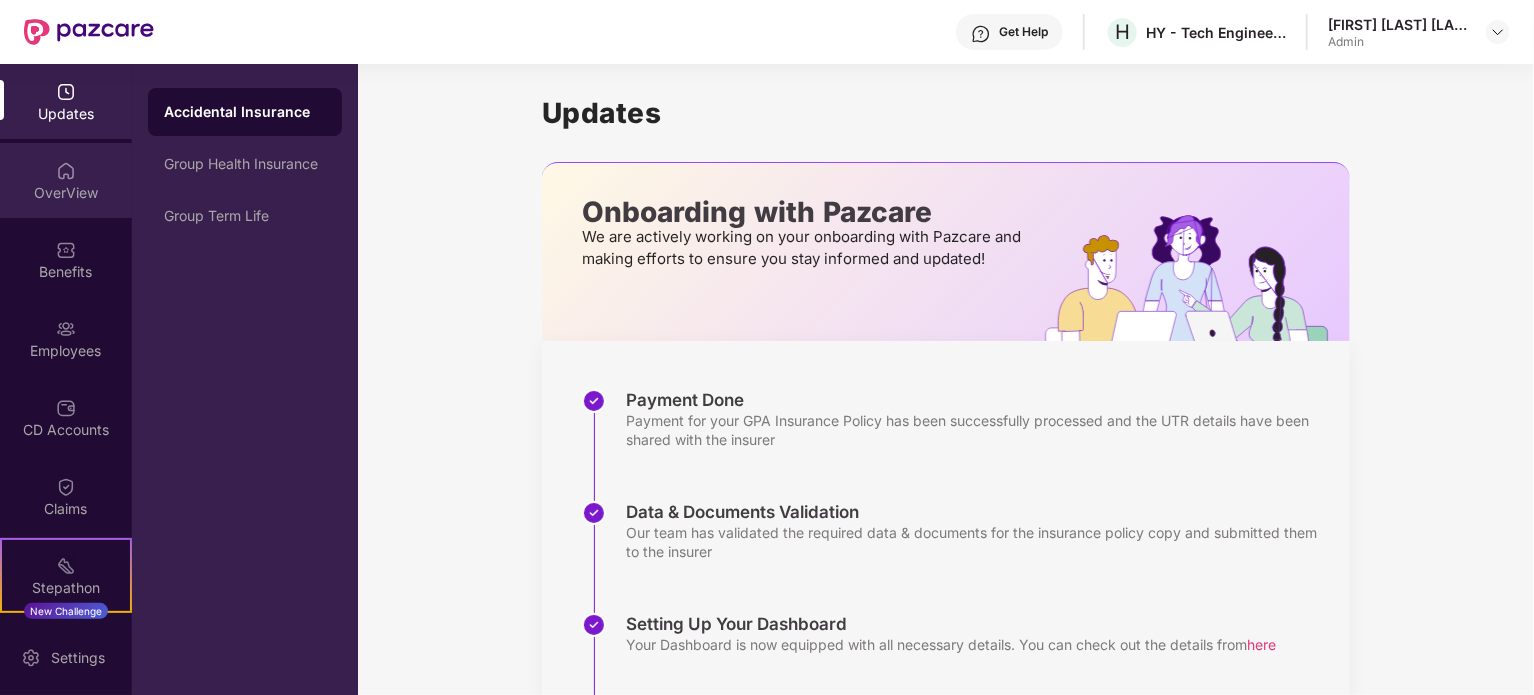 click on "OverView" at bounding box center [66, 193] 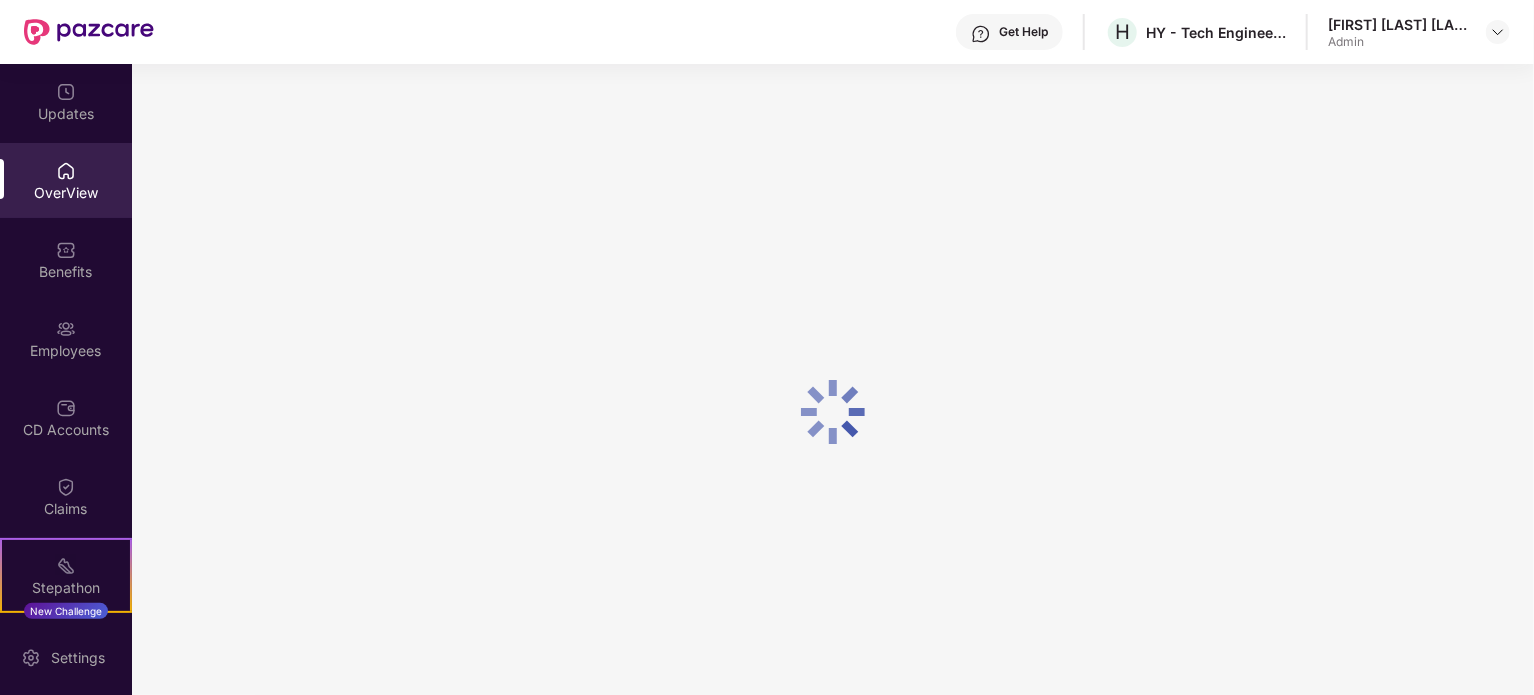 click on "Benefits" at bounding box center (66, 272) 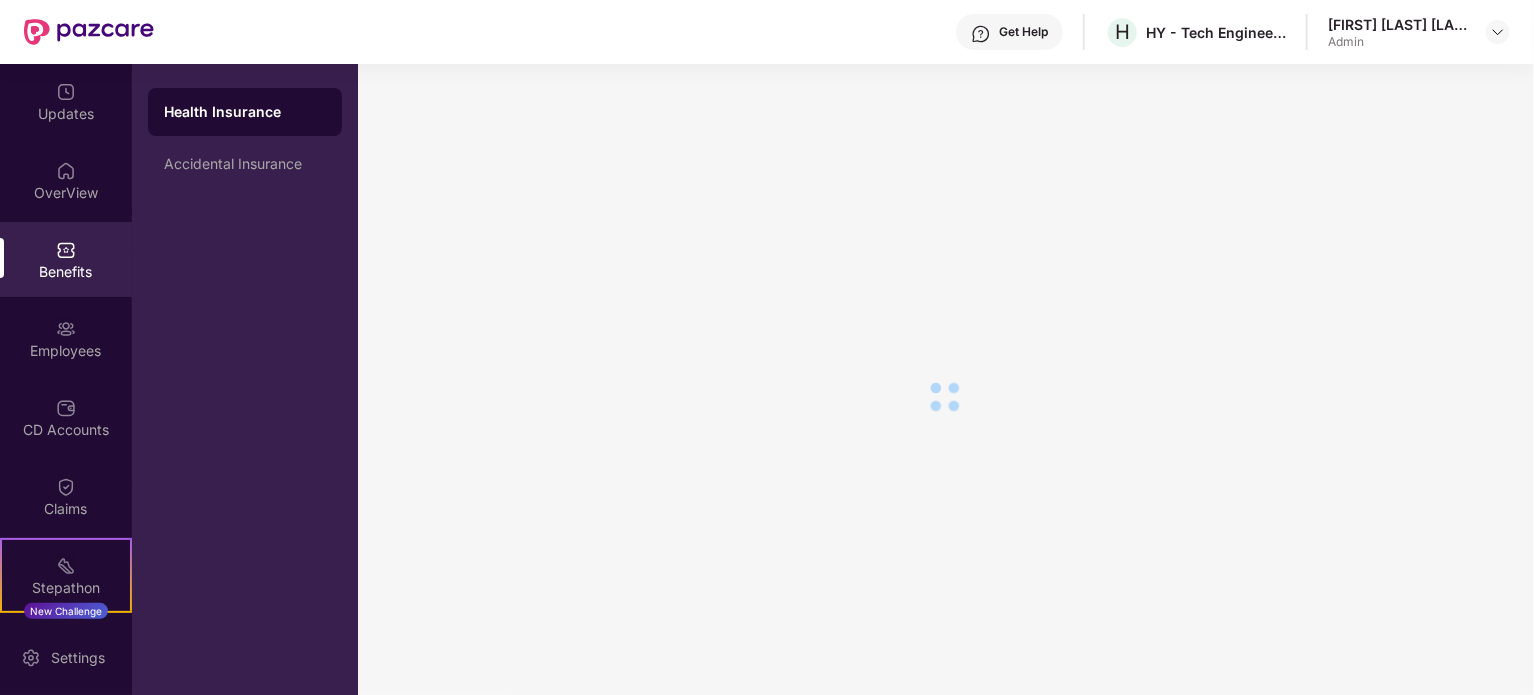 click on "Employees" at bounding box center (66, 351) 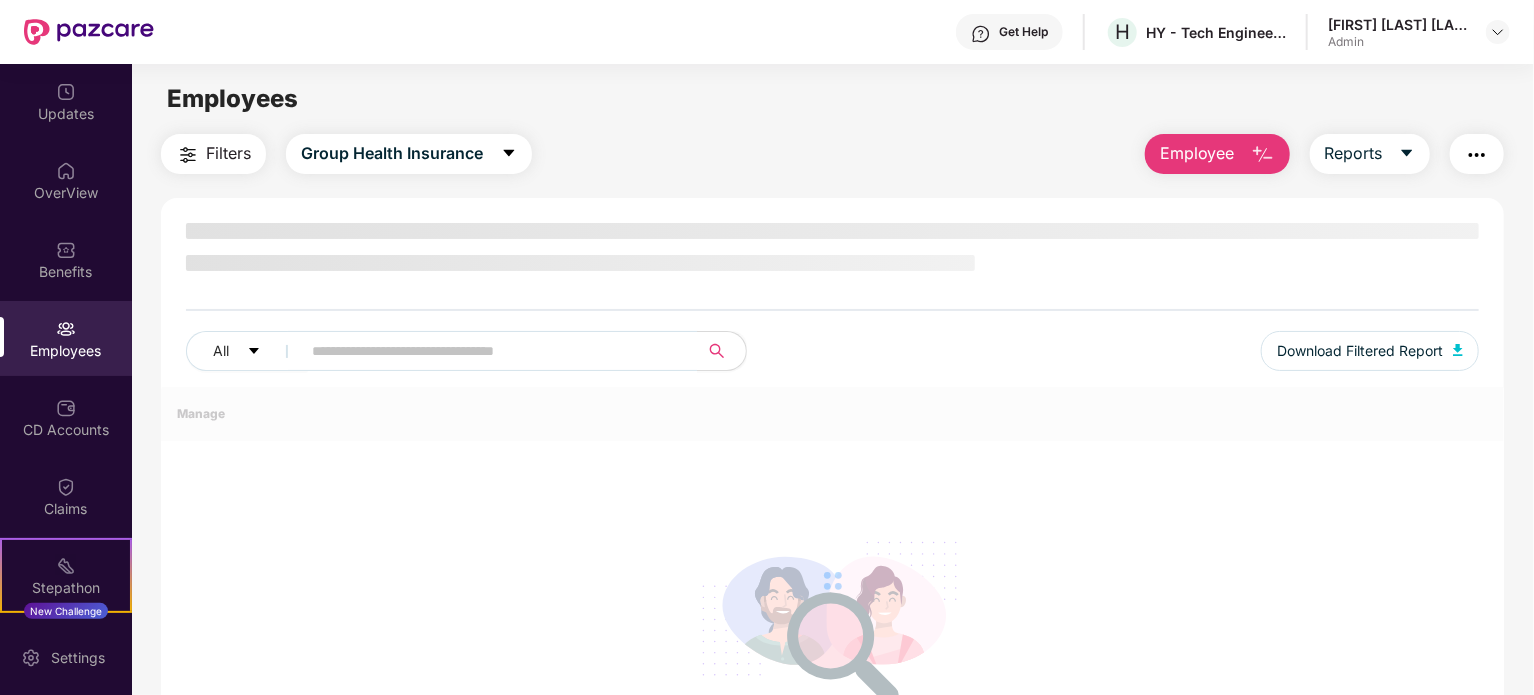 click on "Updates OverView Benefits Employees CD Accounts Claims Stepathon New Challenge Endorsements My Orders" at bounding box center [66, 342] 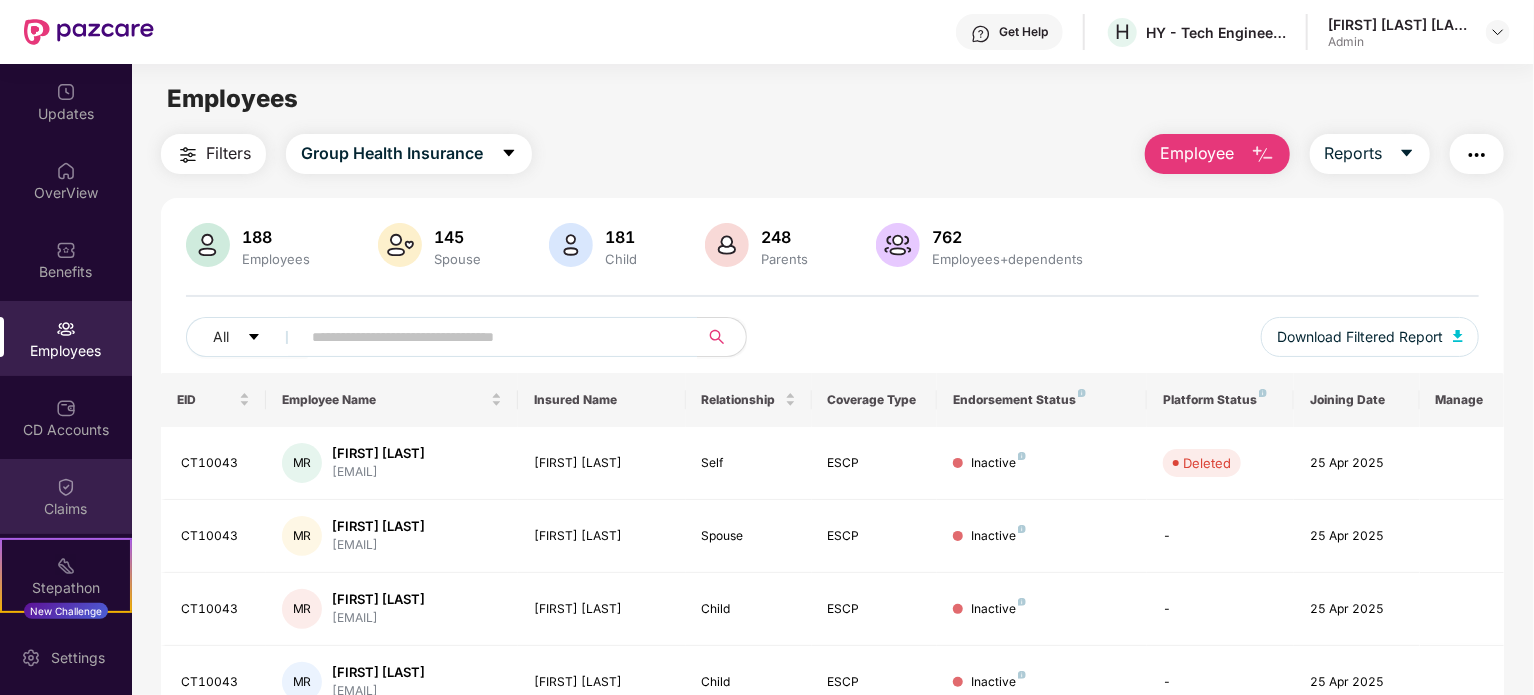 click on "Claims" at bounding box center [66, 496] 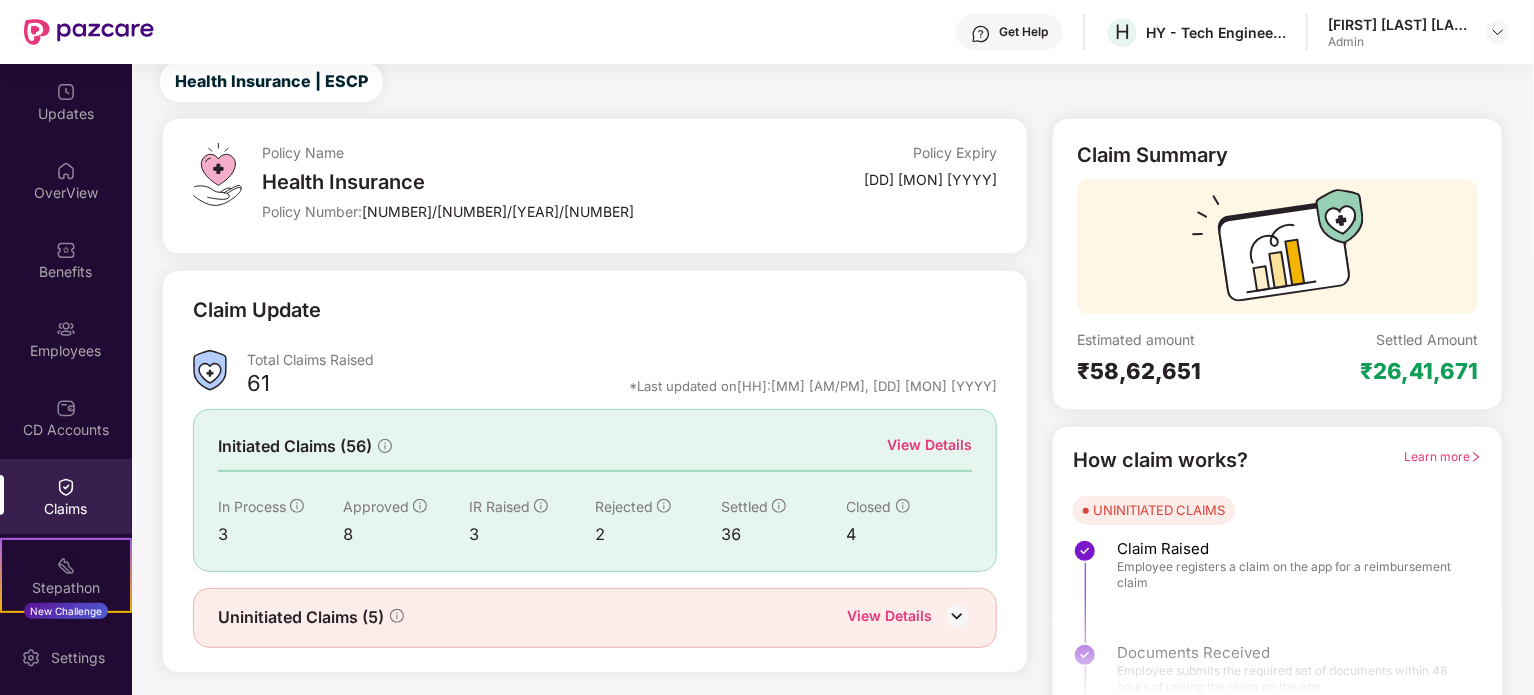 scroll, scrollTop: 87, scrollLeft: 0, axis: vertical 